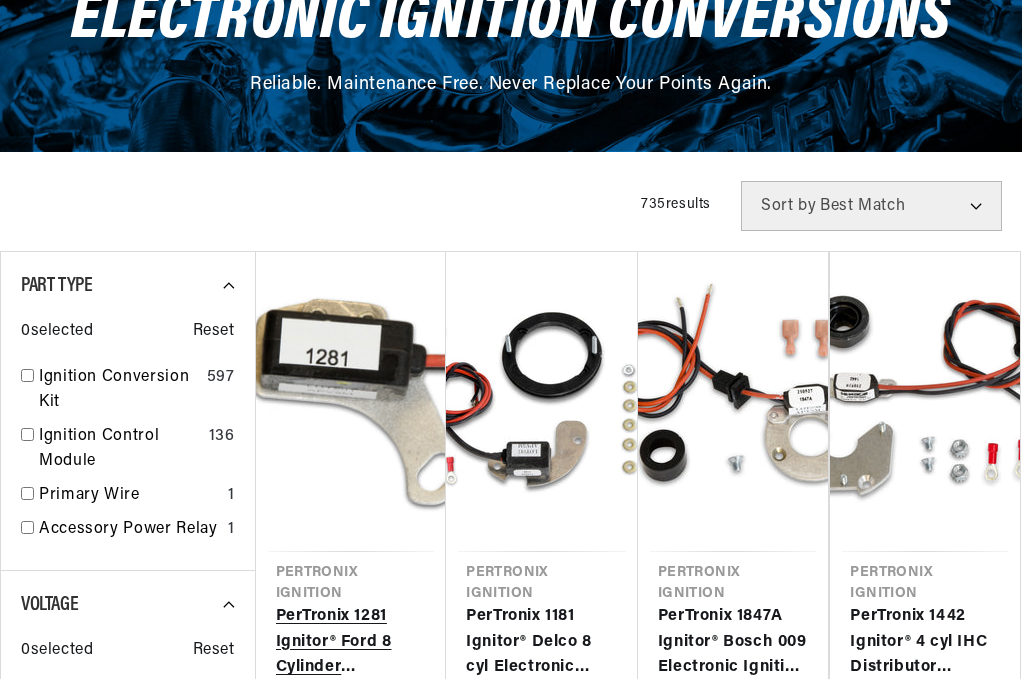 scroll, scrollTop: 400, scrollLeft: 0, axis: vertical 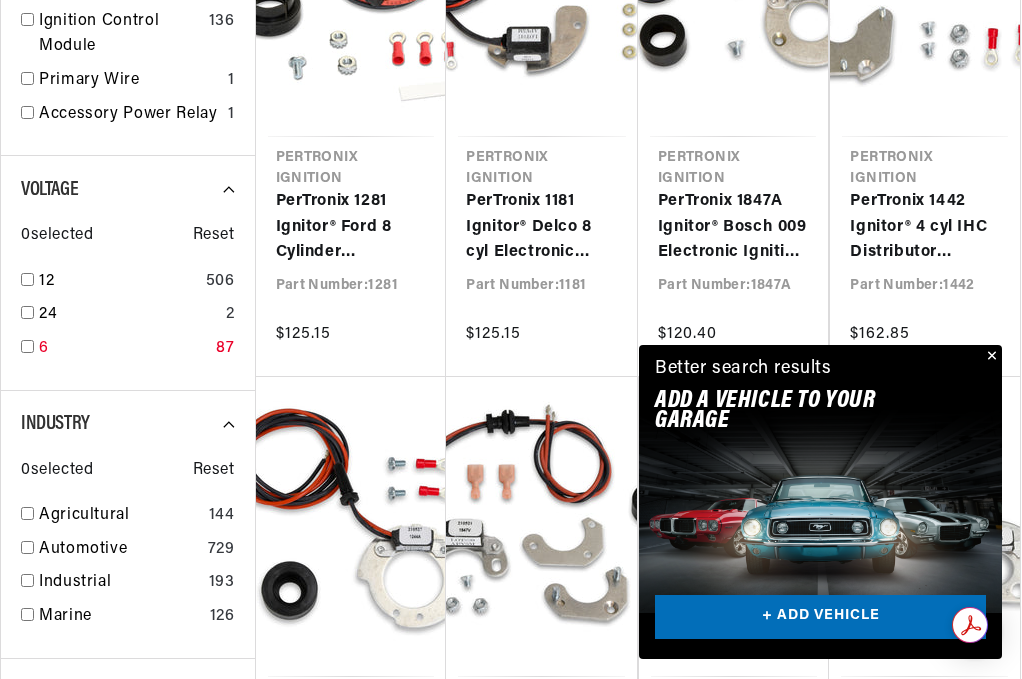 click at bounding box center [27, 346] 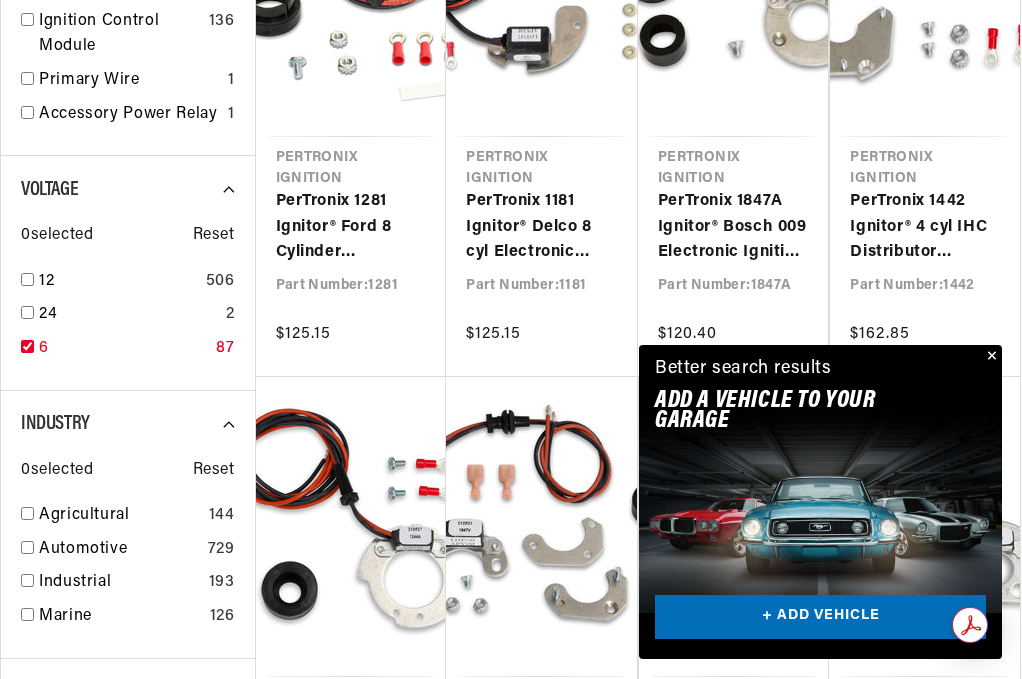 checkbox on "true" 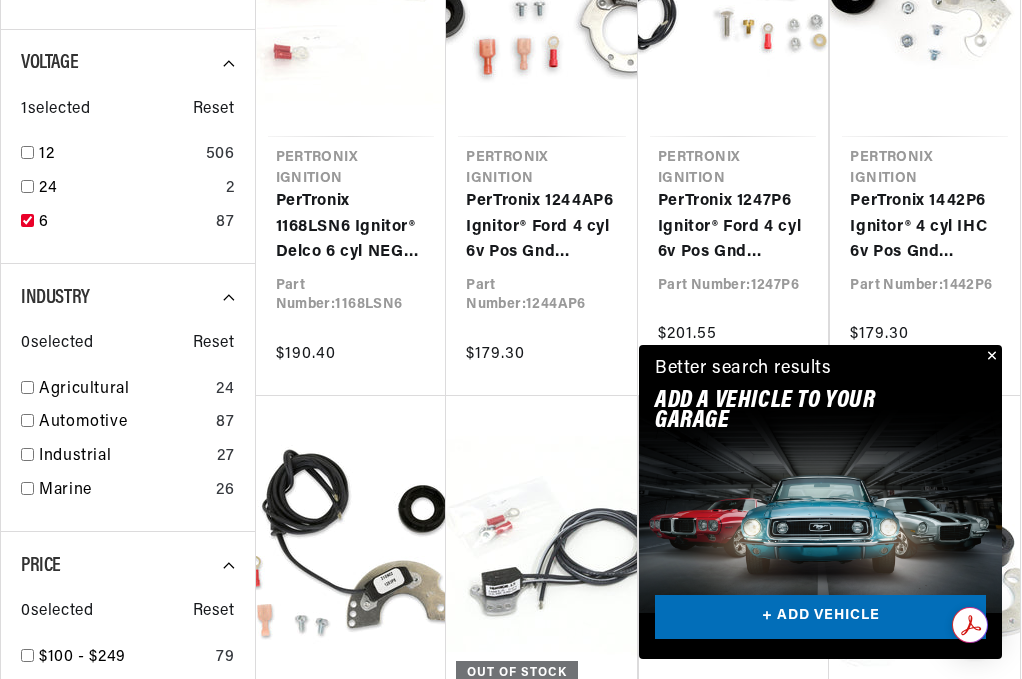 click on "Close dialog FIND THE RIGHT PARTS Take our quick quiz using the button below, answer a few simple questions, and we'll direct you to what you need. FIND MY PARTS Submit" at bounding box center [511, 339] 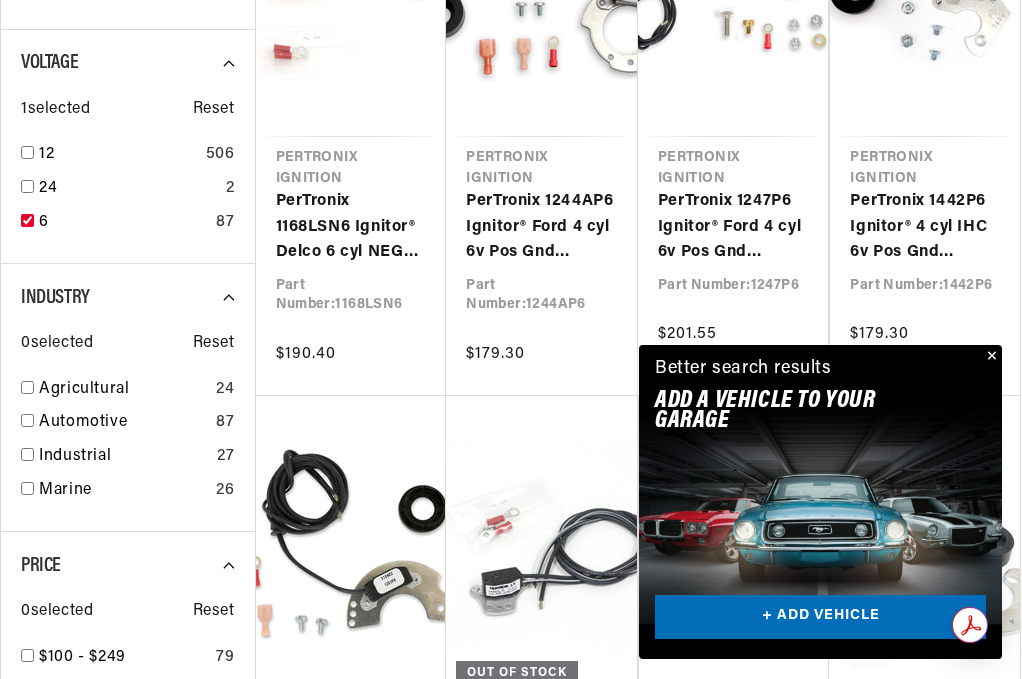 scroll, scrollTop: 0, scrollLeft: 747, axis: horizontal 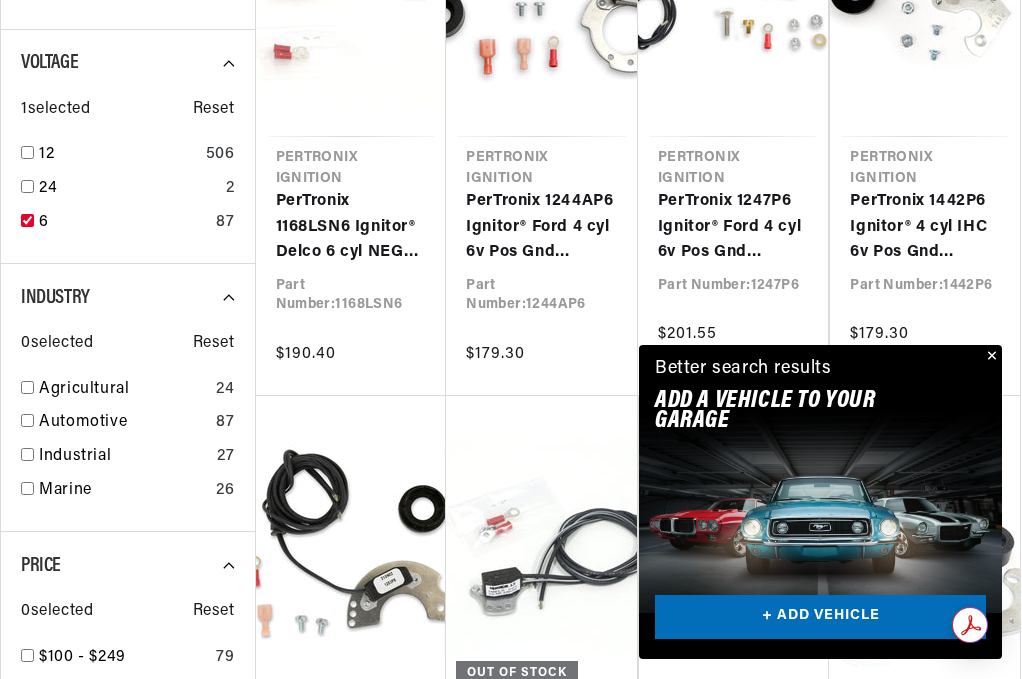 click at bounding box center (990, 357) 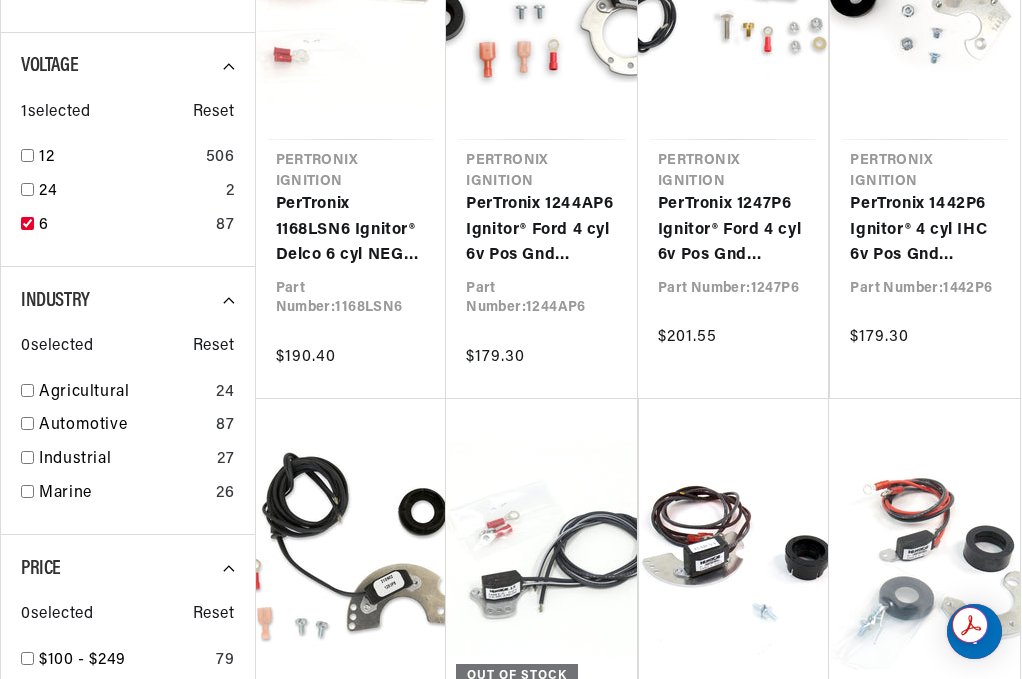 scroll, scrollTop: 700, scrollLeft: 0, axis: vertical 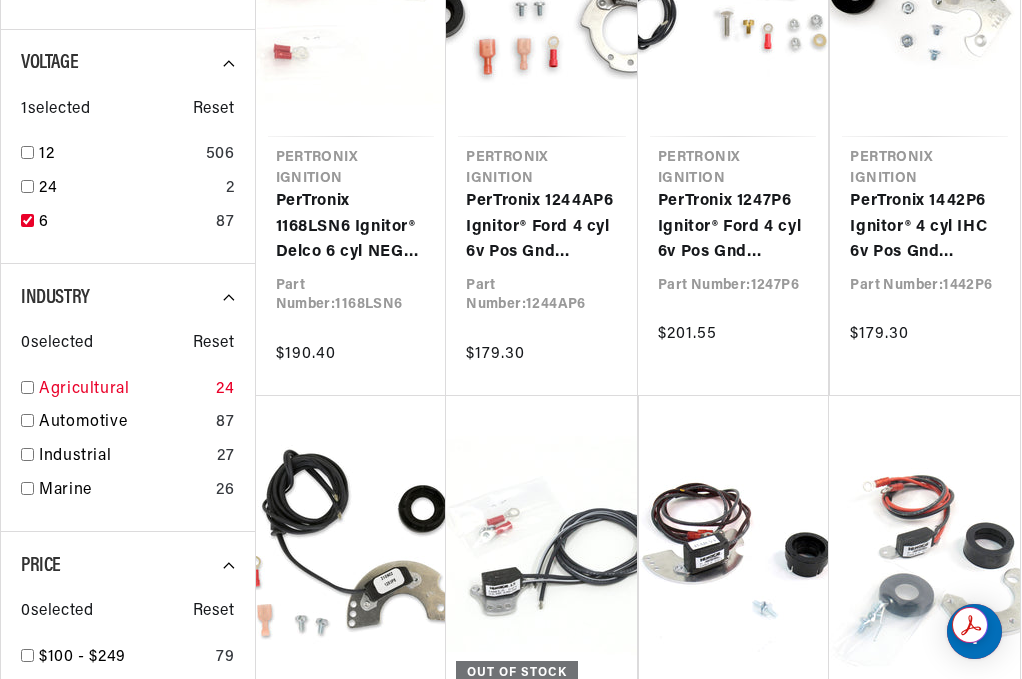 click at bounding box center (27, 387) 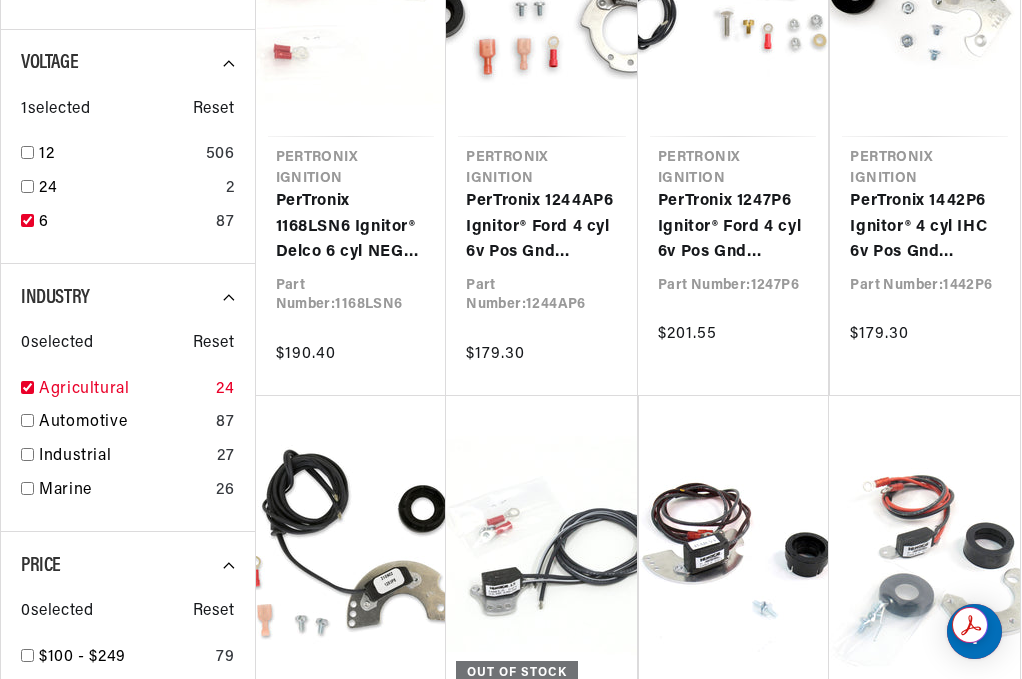 checkbox on "true" 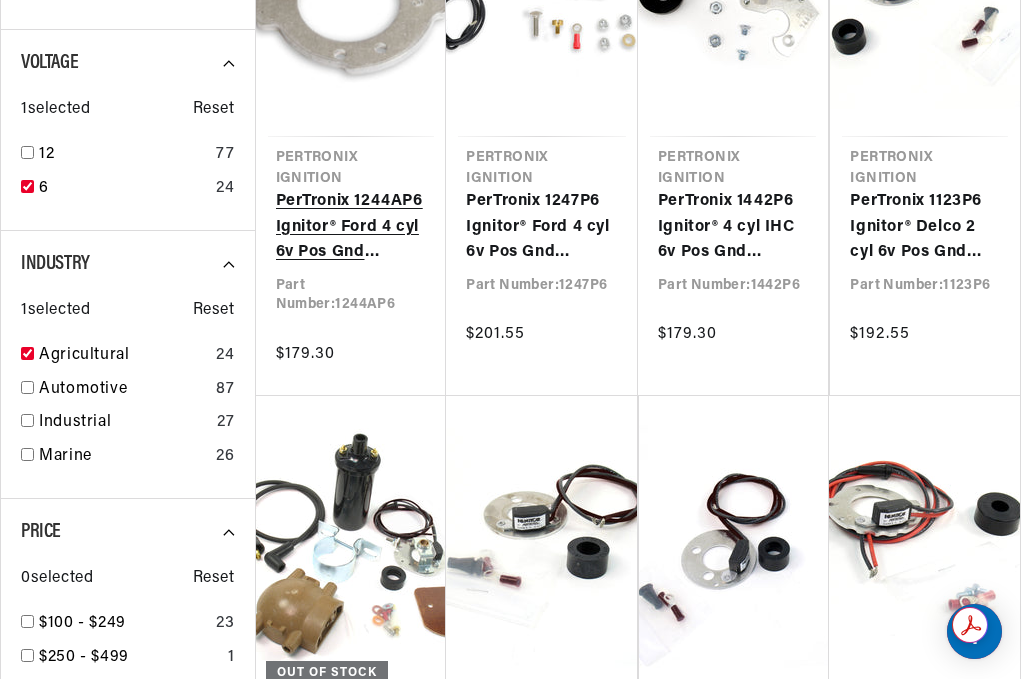 scroll, scrollTop: 0, scrollLeft: 0, axis: both 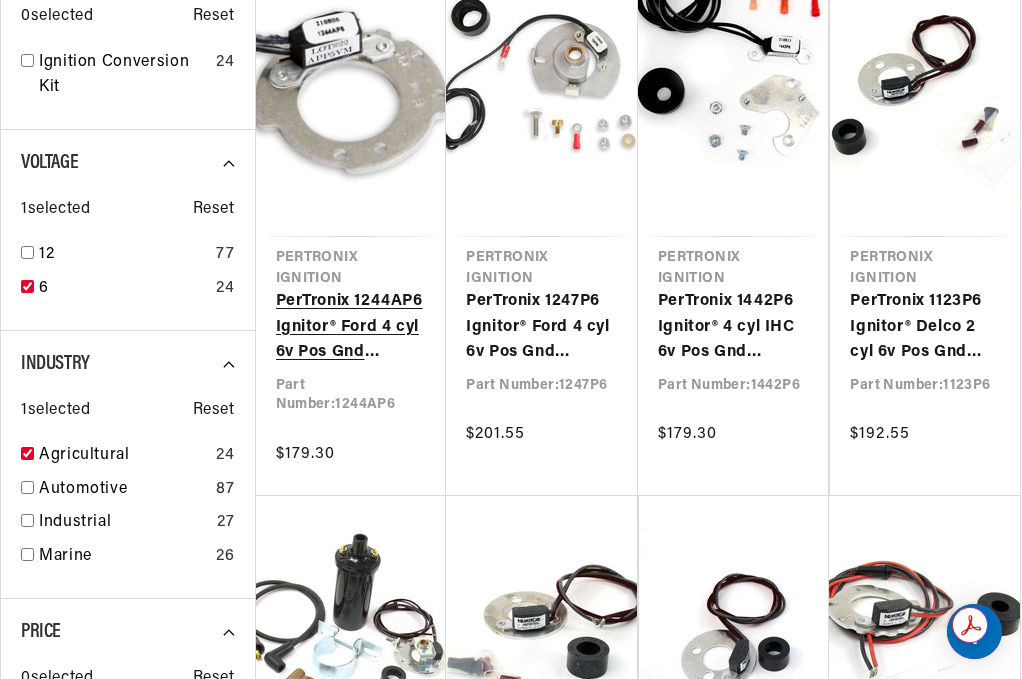 click on "PerTronix 1244AP6 Ignitor® Ford 4 cyl 6v Pos Gnd Electronic Ignition Conversion Kit" at bounding box center (351, 327) 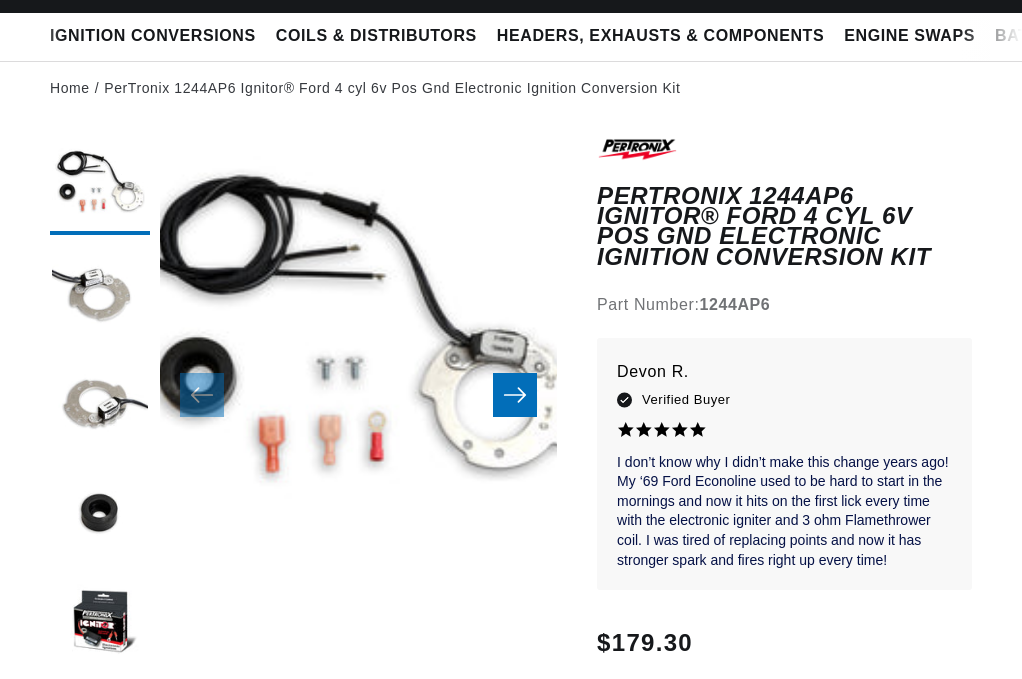 scroll, scrollTop: 200, scrollLeft: 0, axis: vertical 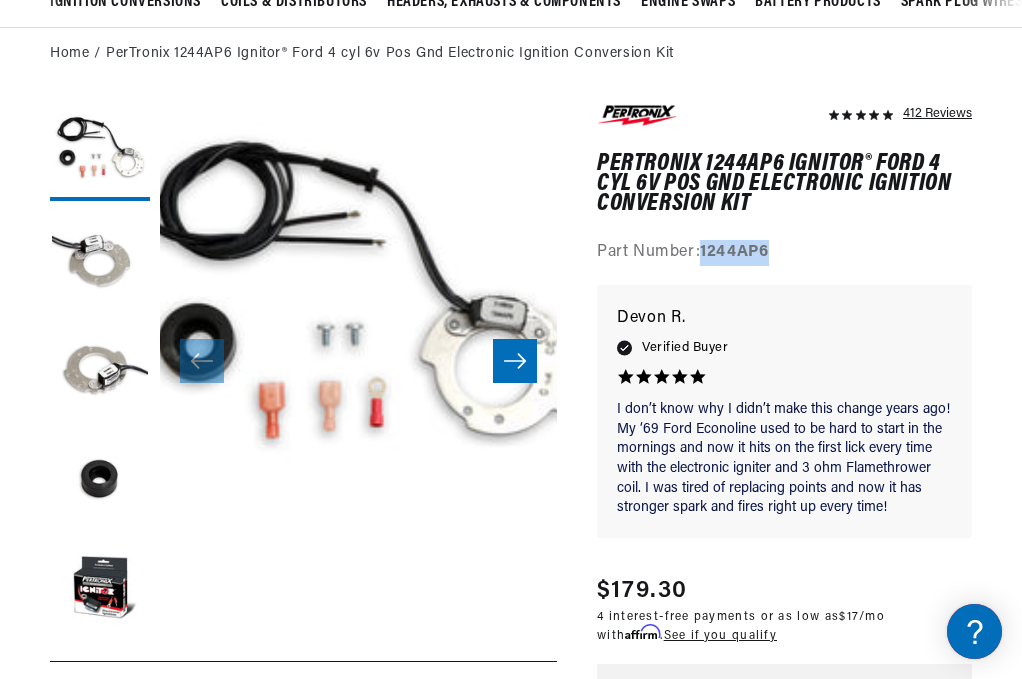 drag, startPoint x: 705, startPoint y: 253, endPoint x: 771, endPoint y: 249, distance: 66.1211 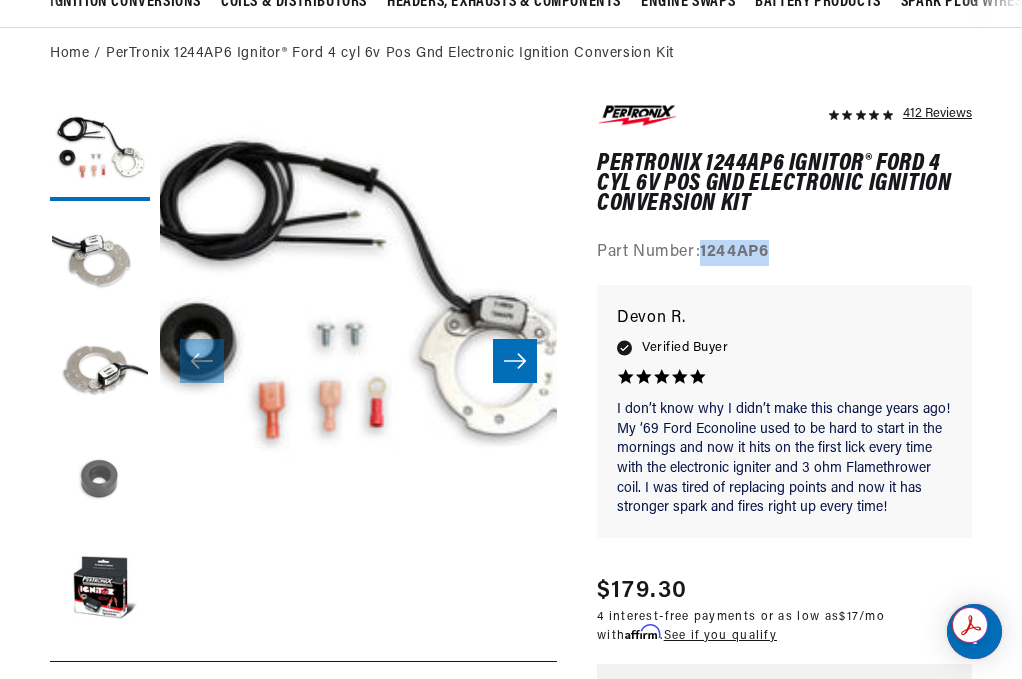 click at bounding box center [100, 481] 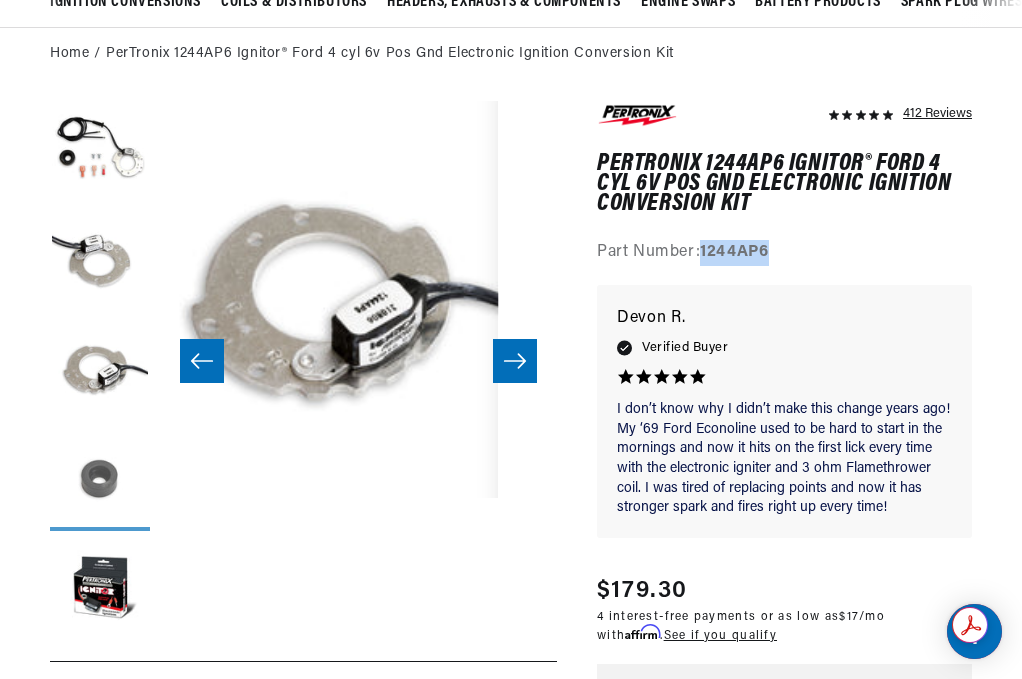 scroll, scrollTop: 0, scrollLeft: 1191, axis: horizontal 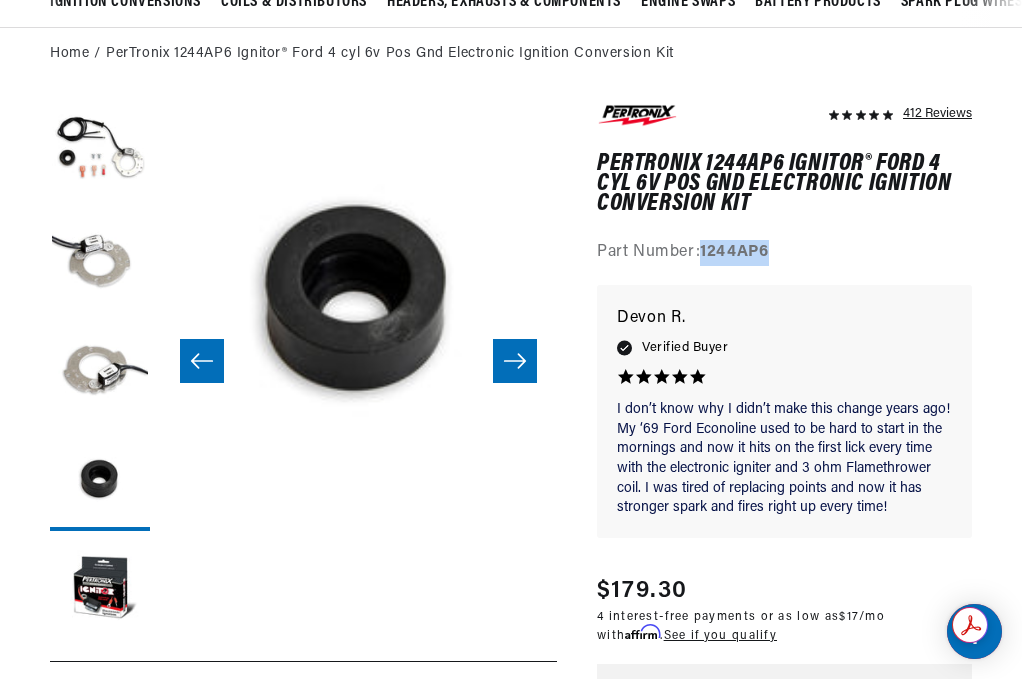 click 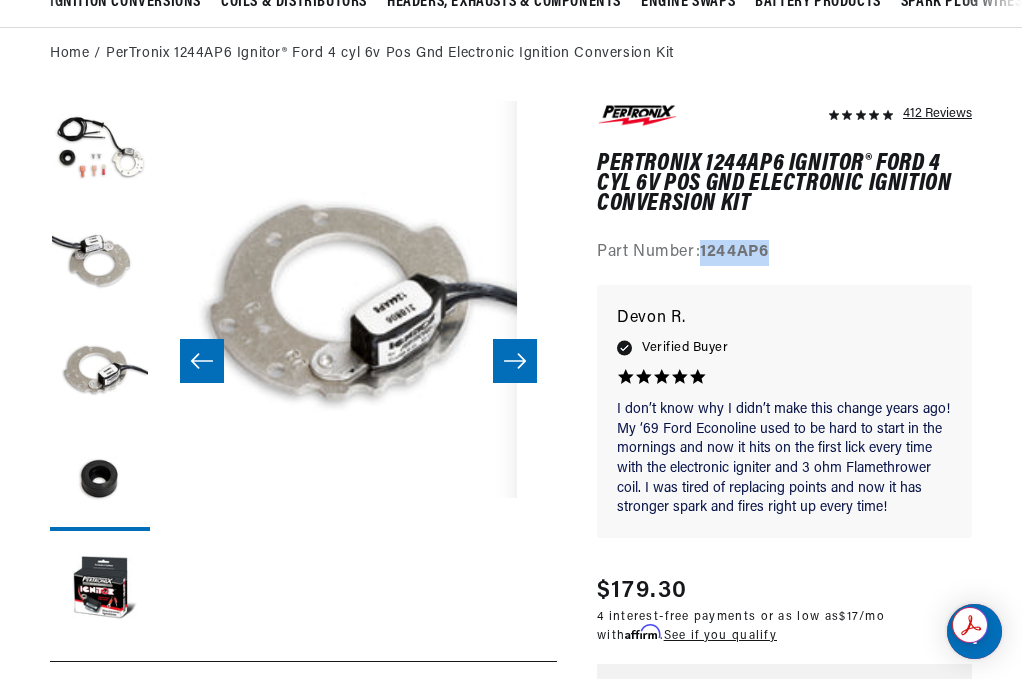 click 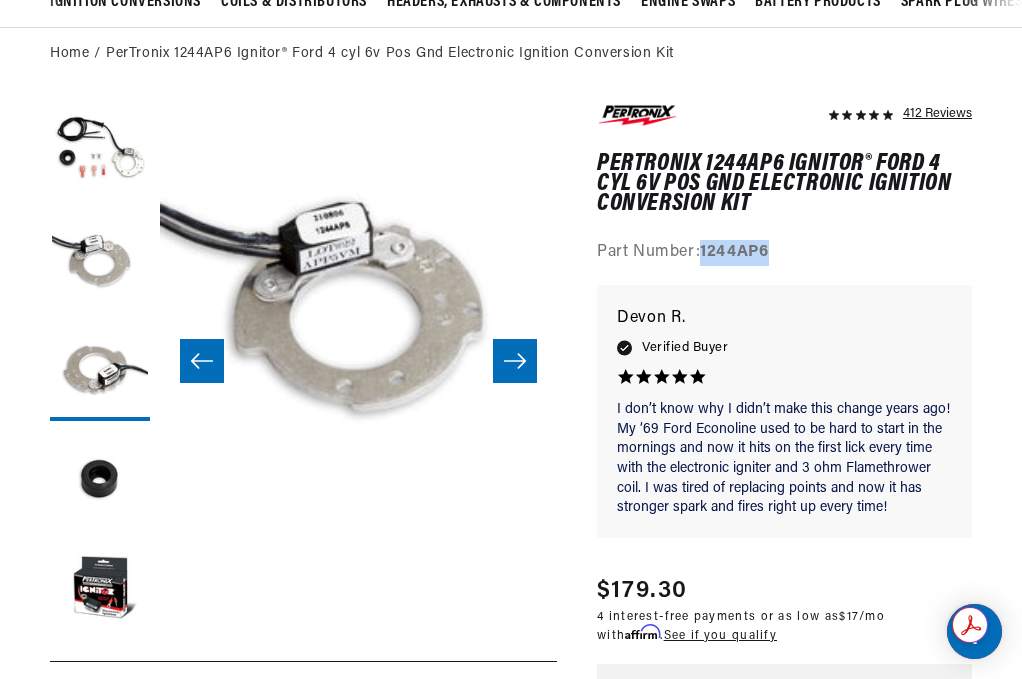 click 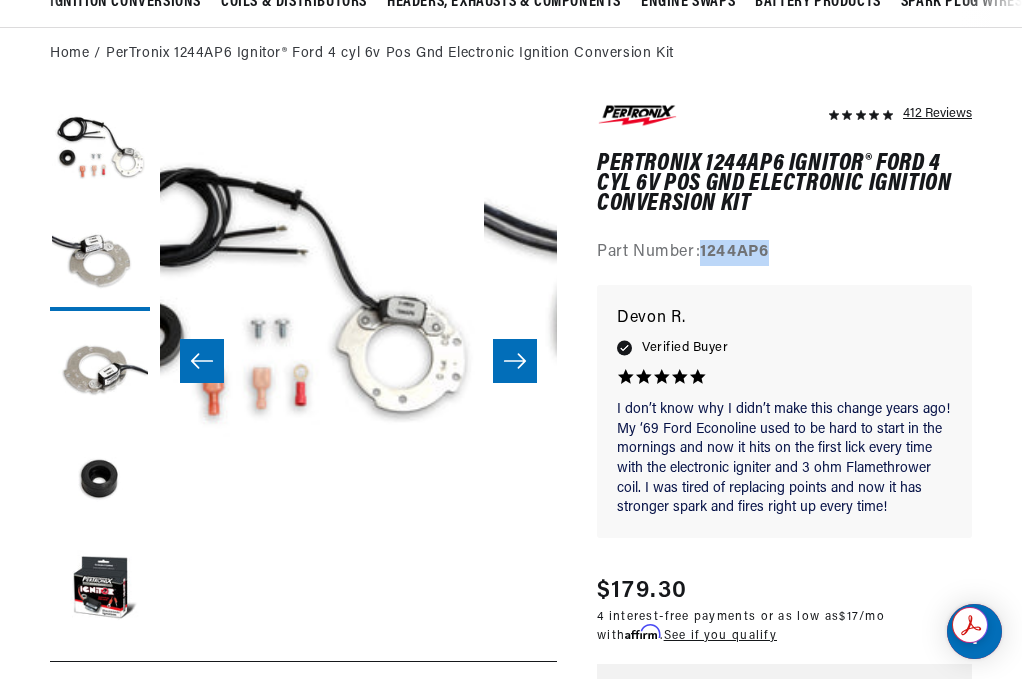 scroll, scrollTop: 0, scrollLeft: 0, axis: both 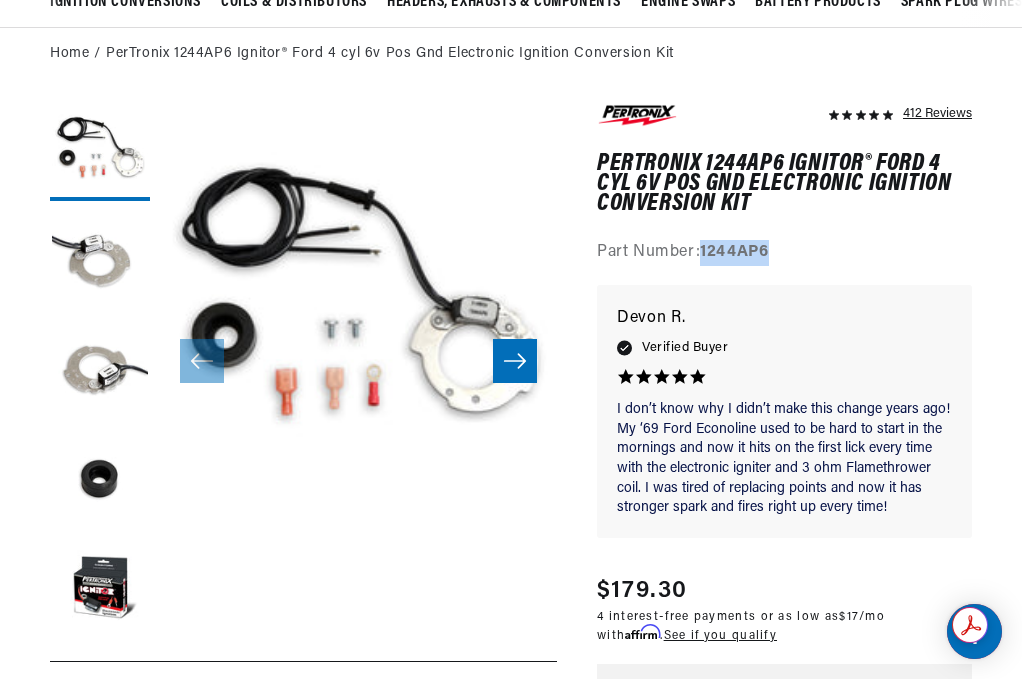 click at bounding box center [515, 361] 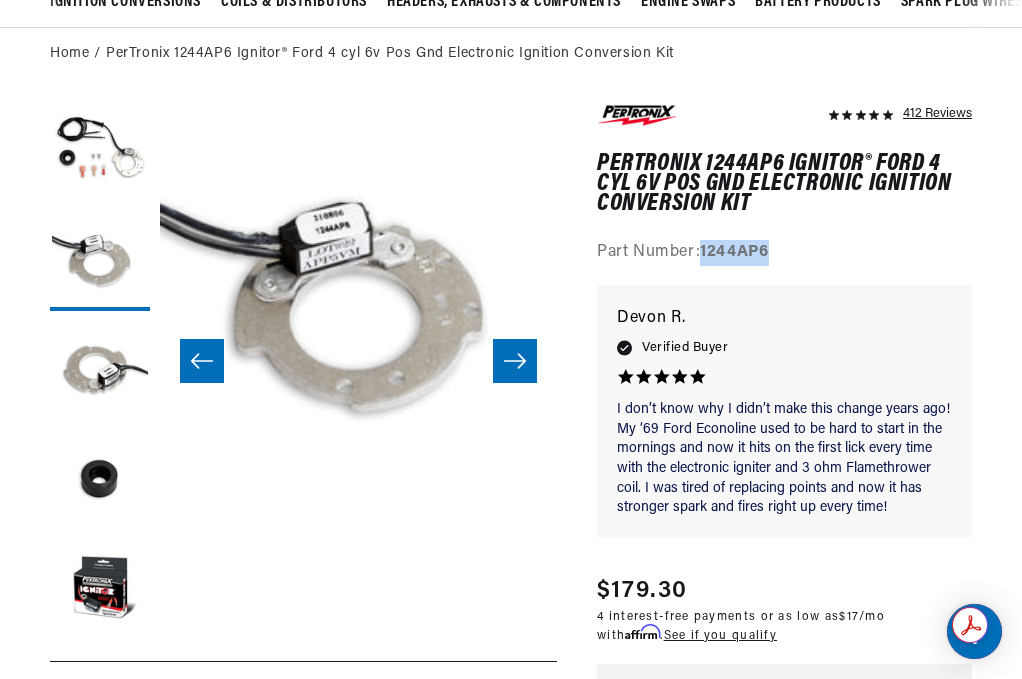 click at bounding box center (515, 361) 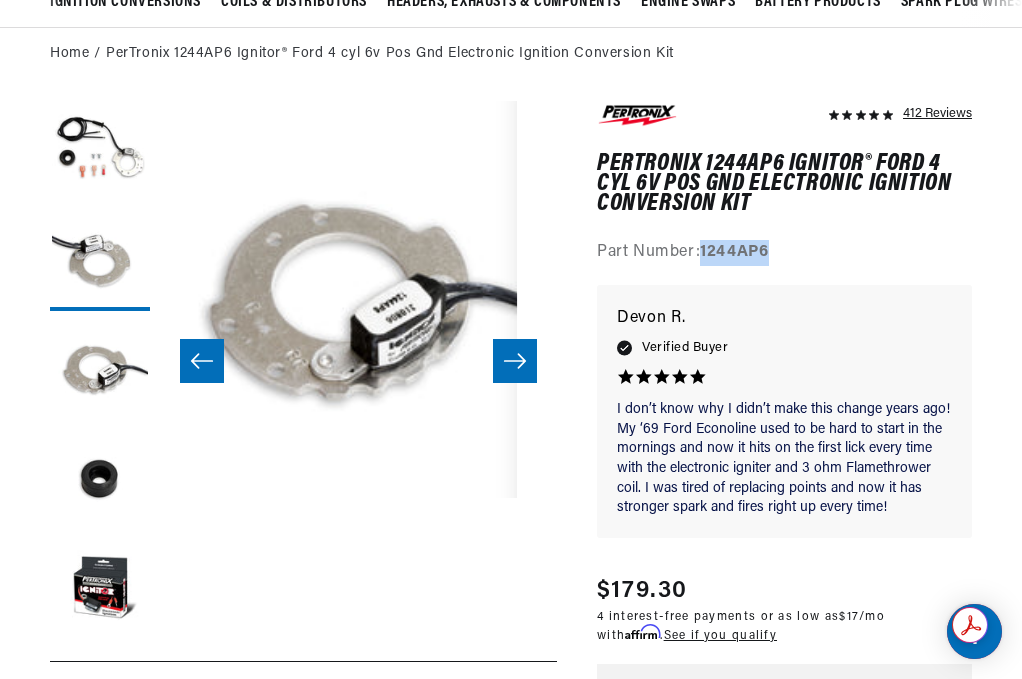 click at bounding box center [515, 361] 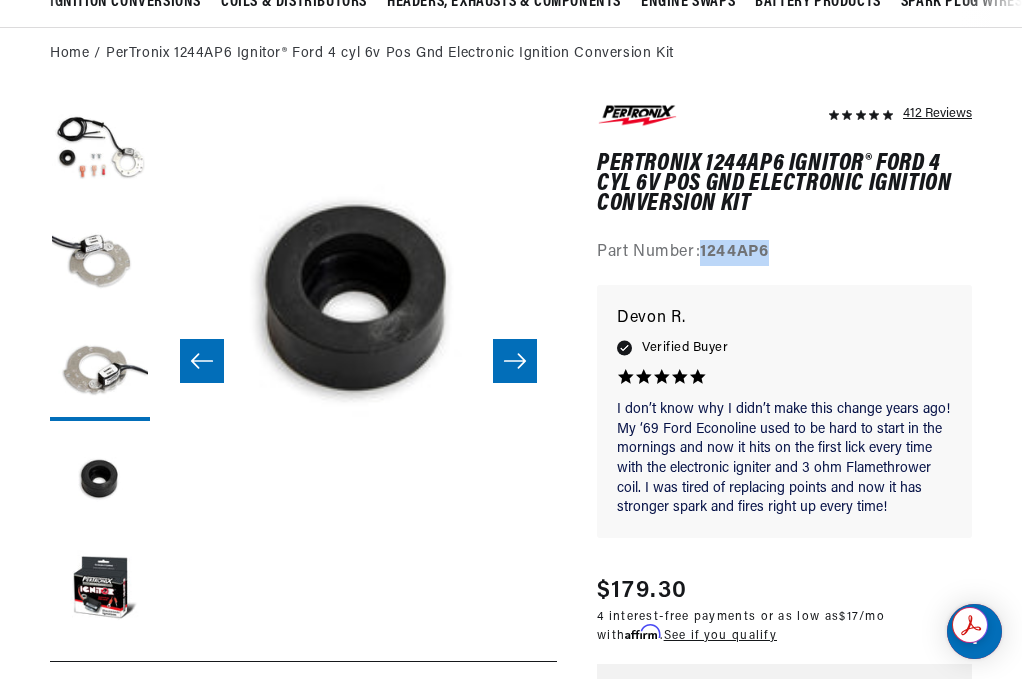 click at bounding box center [515, 361] 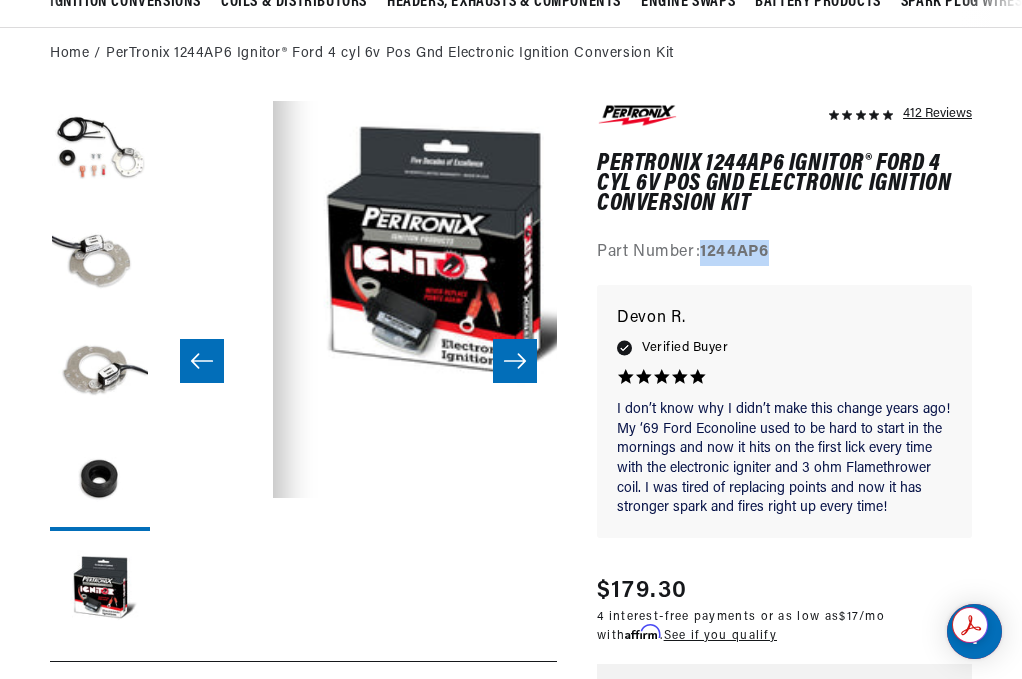 scroll, scrollTop: 0, scrollLeft: 1588, axis: horizontal 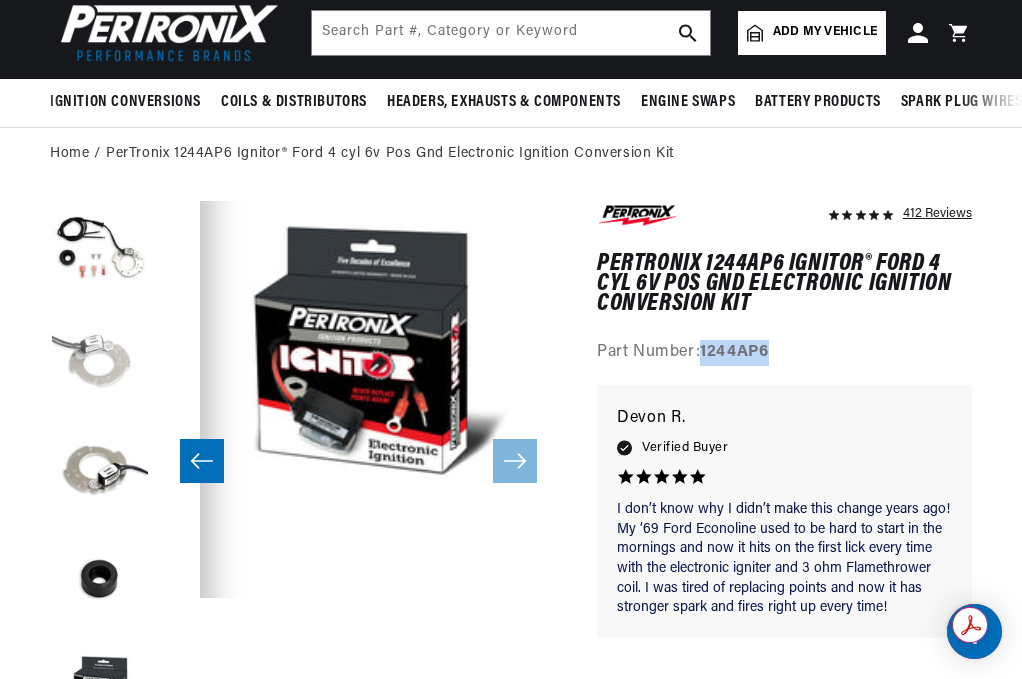 click at bounding box center [100, 361] 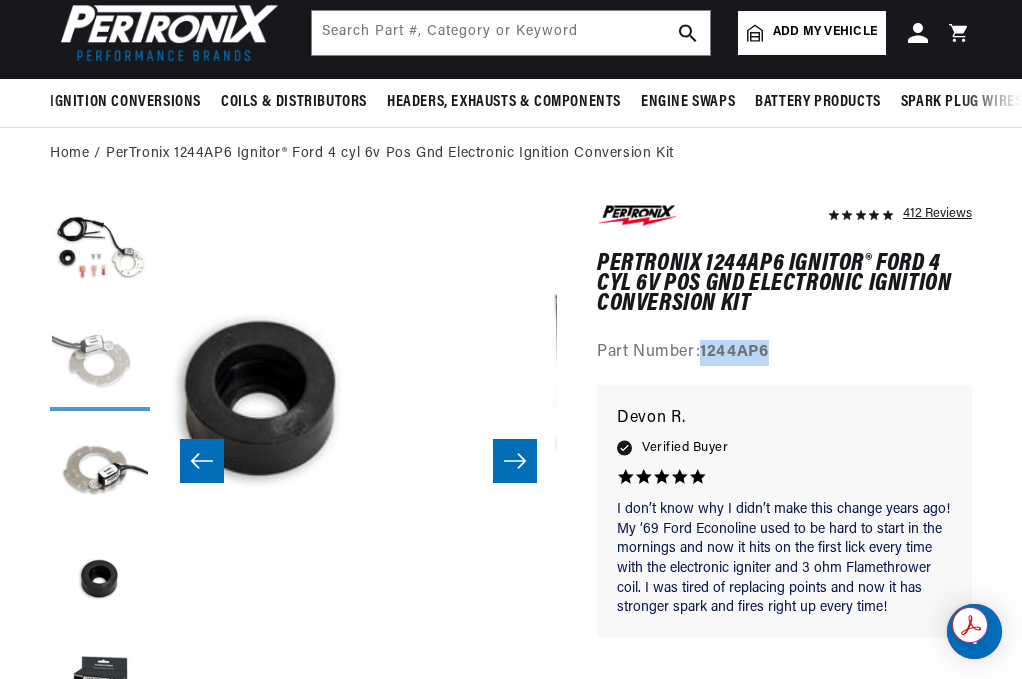 scroll, scrollTop: 0, scrollLeft: 546, axis: horizontal 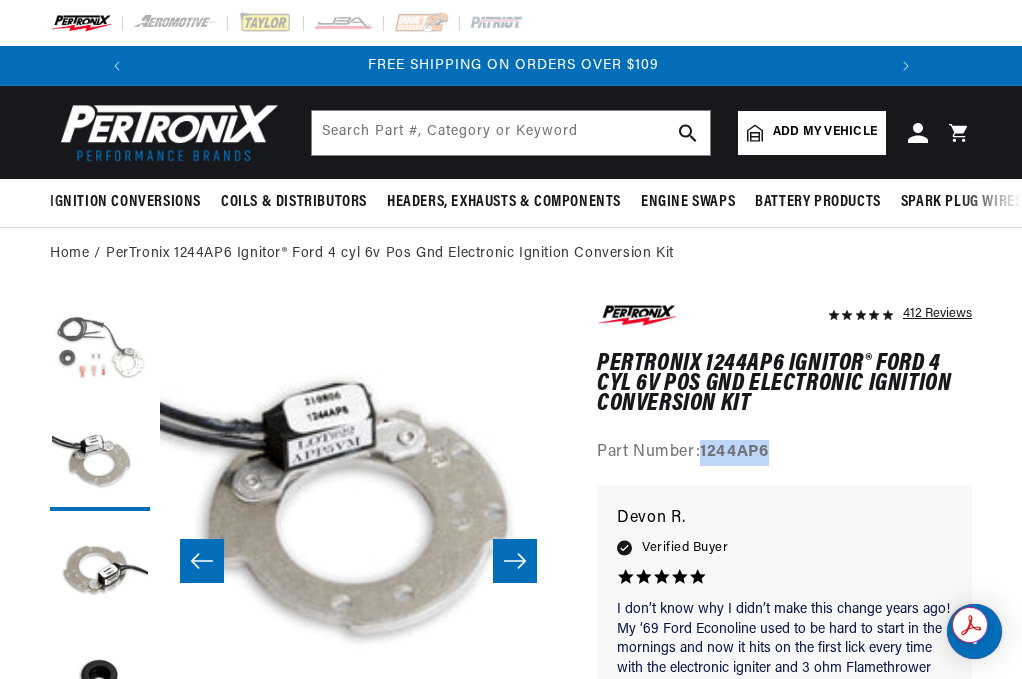click at bounding box center (100, 351) 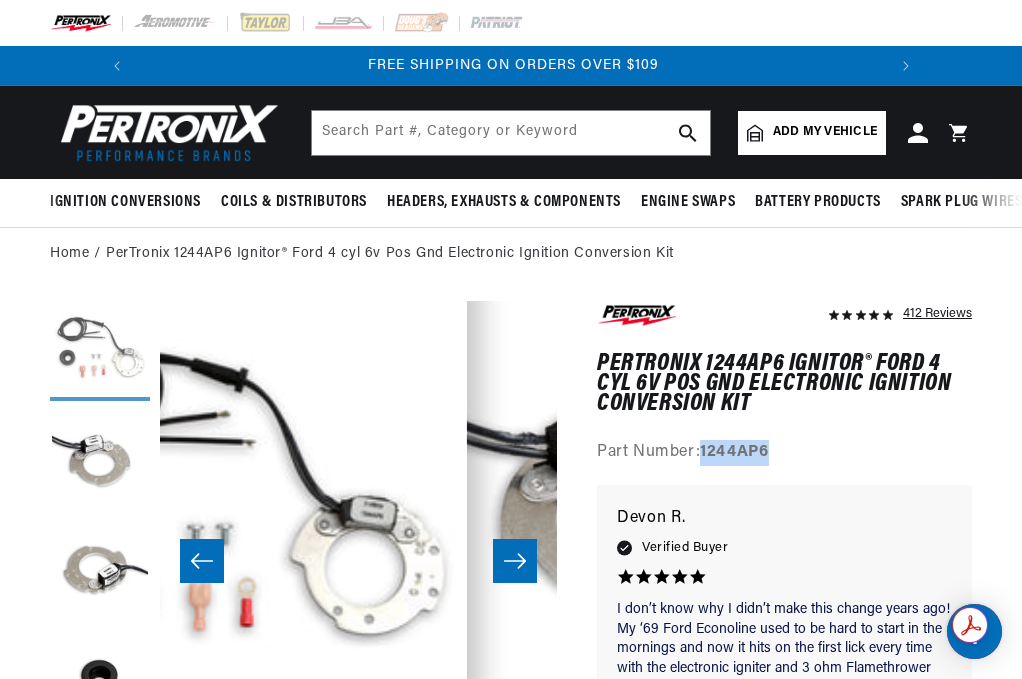 scroll, scrollTop: 0, scrollLeft: 0, axis: both 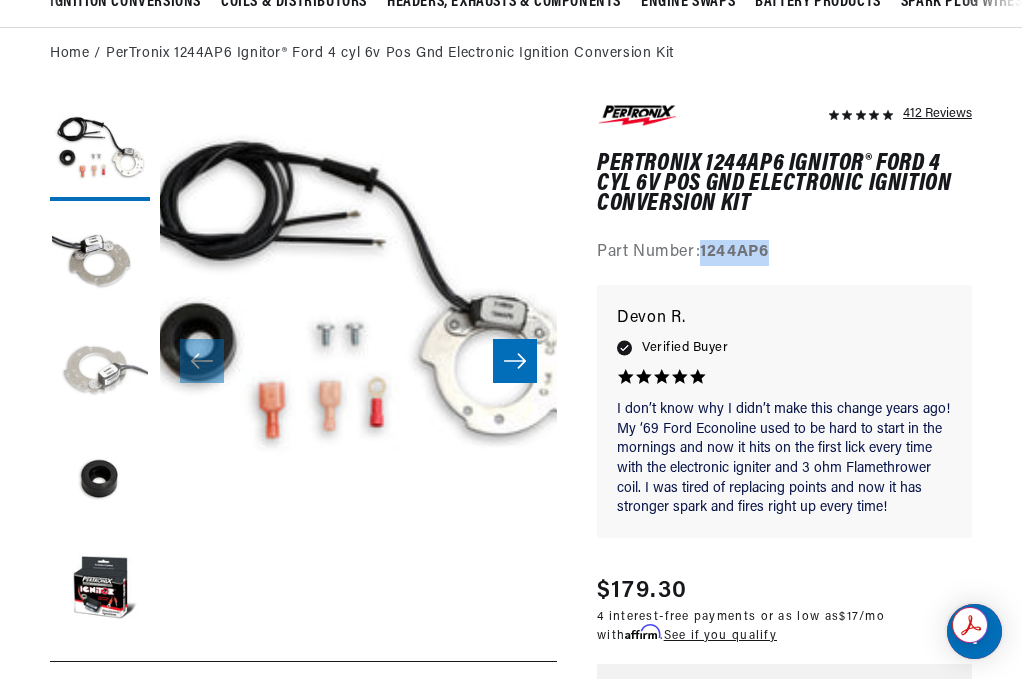 click at bounding box center (100, 371) 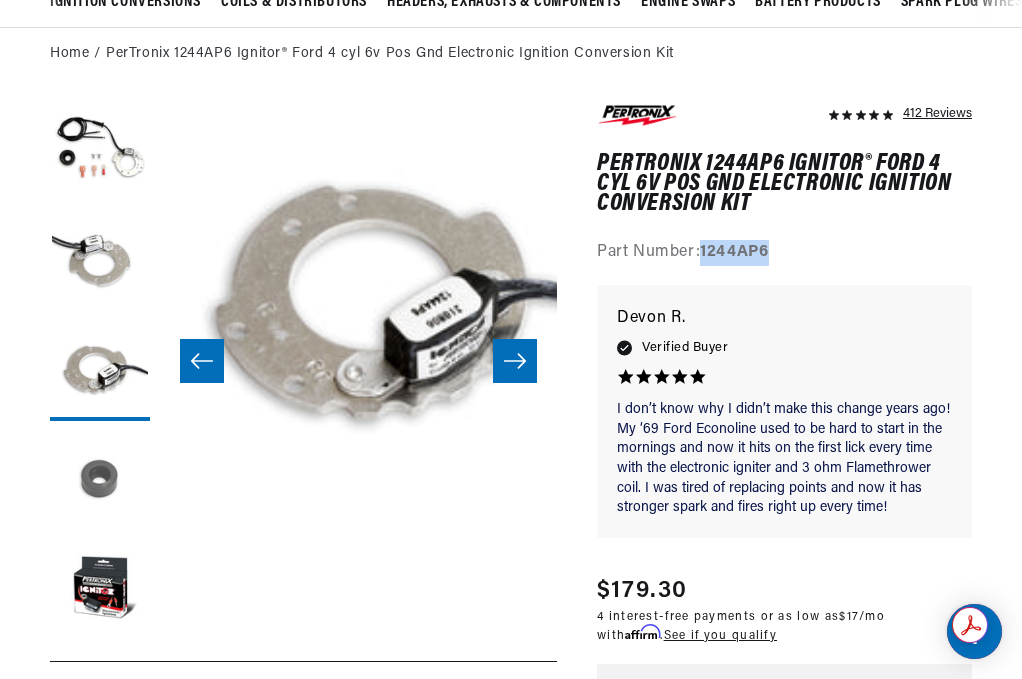 click at bounding box center [100, 481] 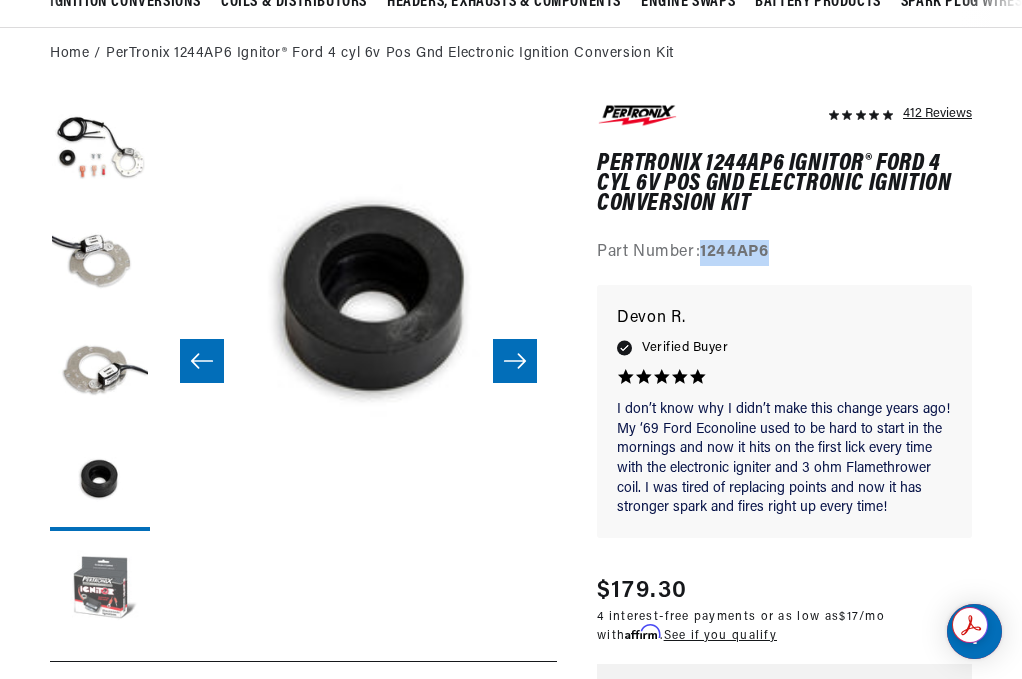 click at bounding box center [100, 591] 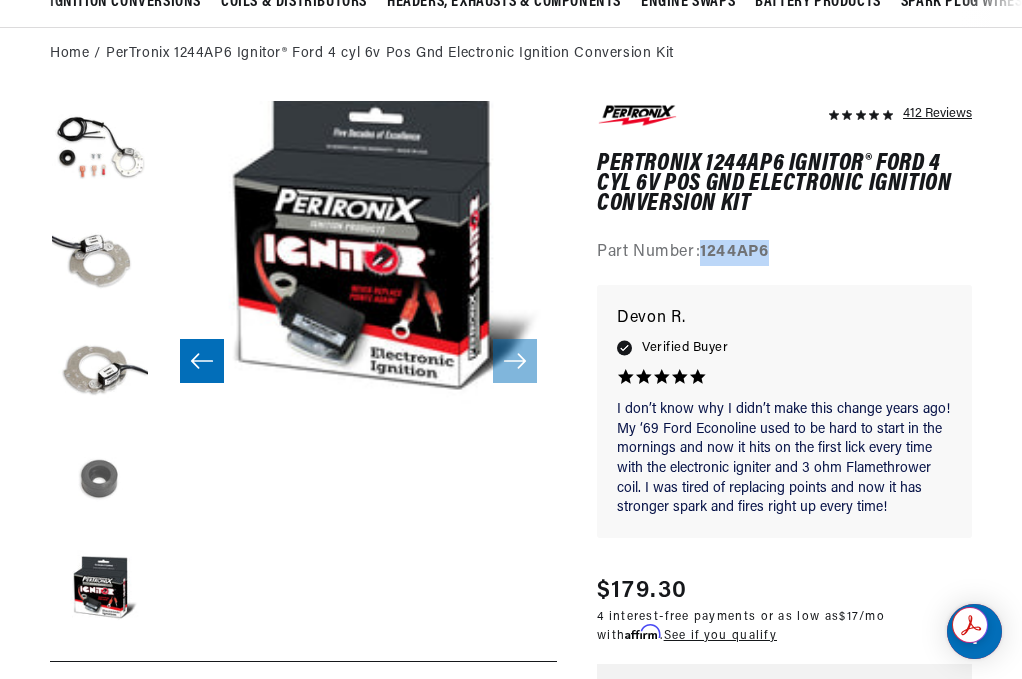 click at bounding box center [100, 481] 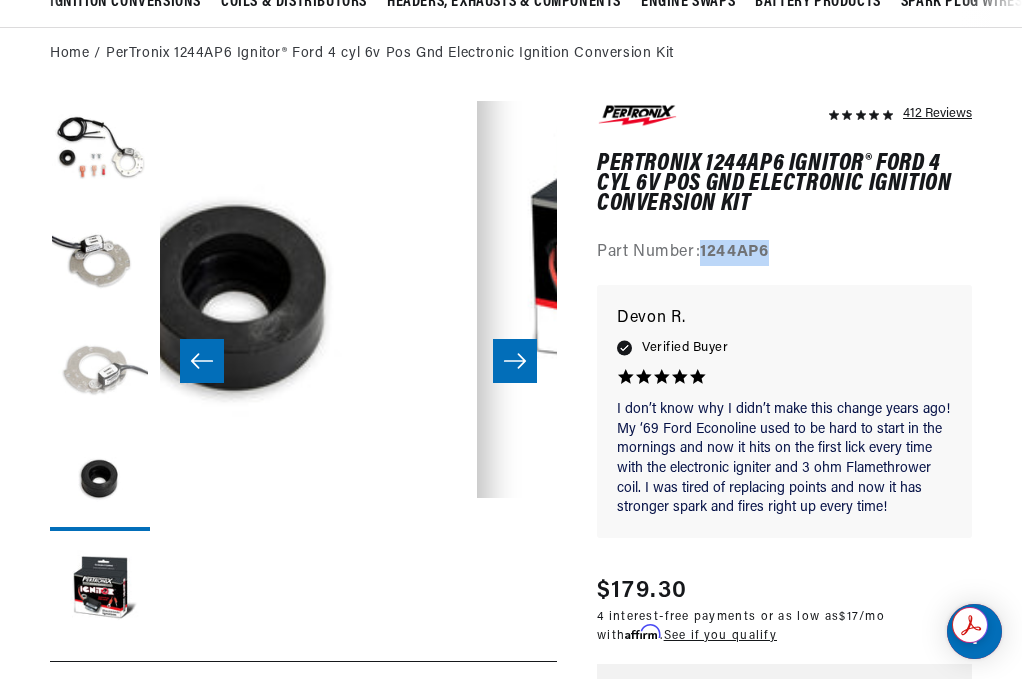 click at bounding box center [100, 371] 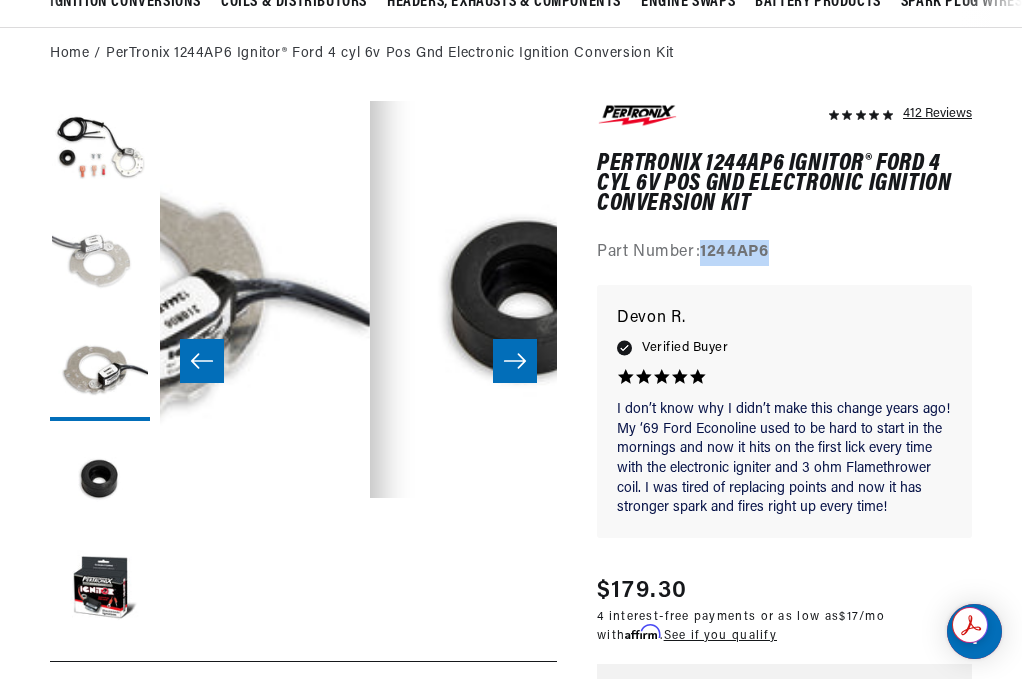 click at bounding box center (100, 261) 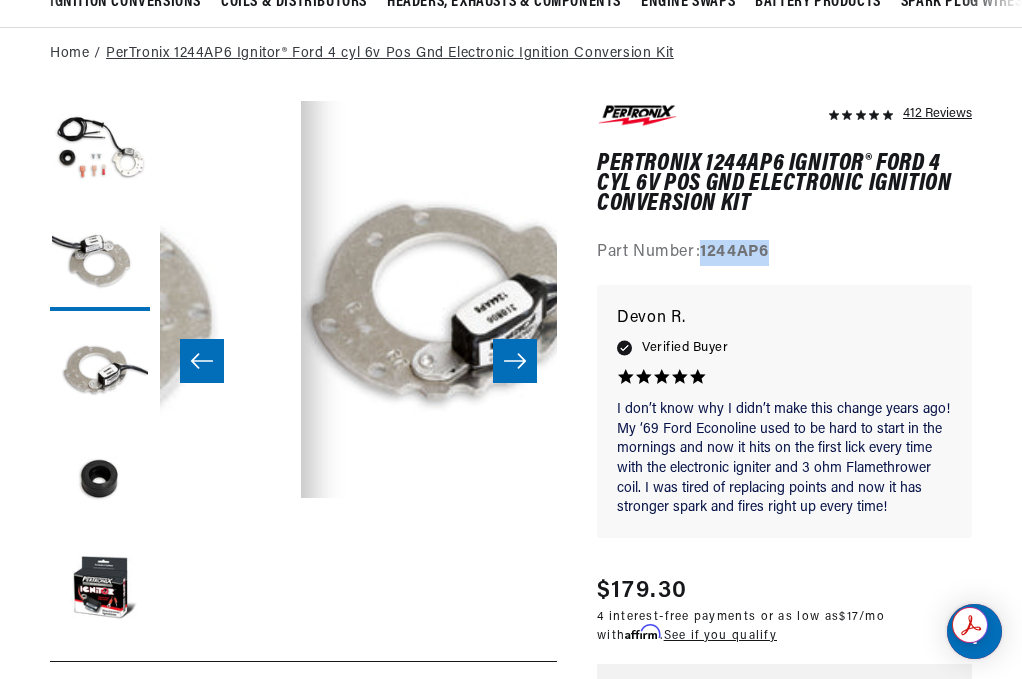 click on "PerTronix 1244AP6 Ignitor® Ford 4 cyl 6v Pos Gnd Electronic Ignition Conversion Kit" at bounding box center [390, 54] 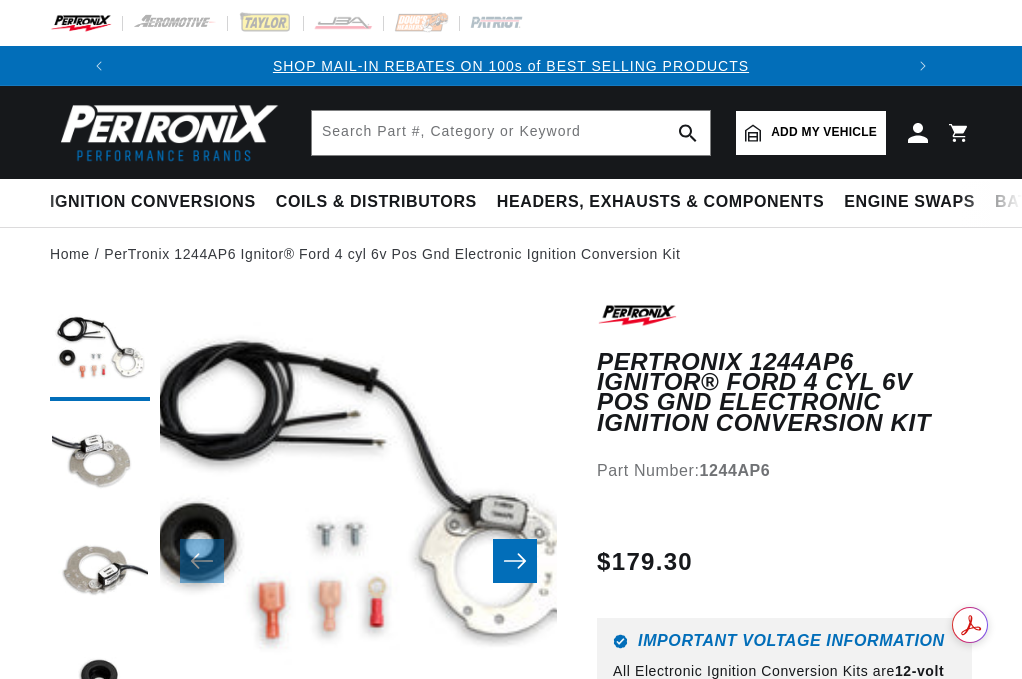 scroll, scrollTop: 0, scrollLeft: 0, axis: both 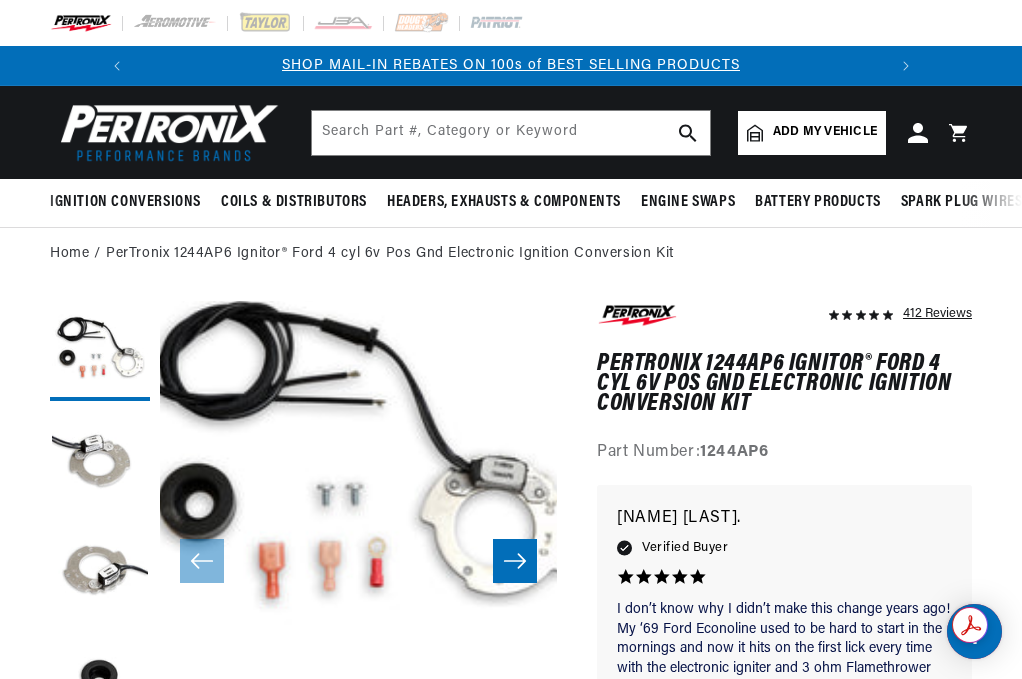 click on "Open media 1 in modal" at bounding box center [120, 698] 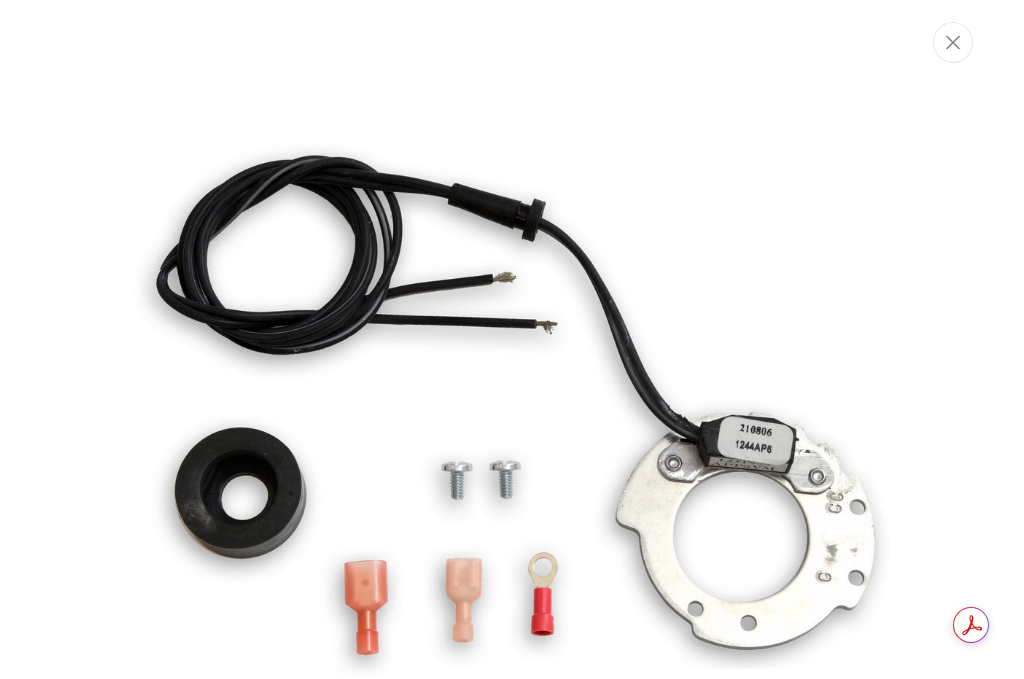 scroll, scrollTop: 82, scrollLeft: 0, axis: vertical 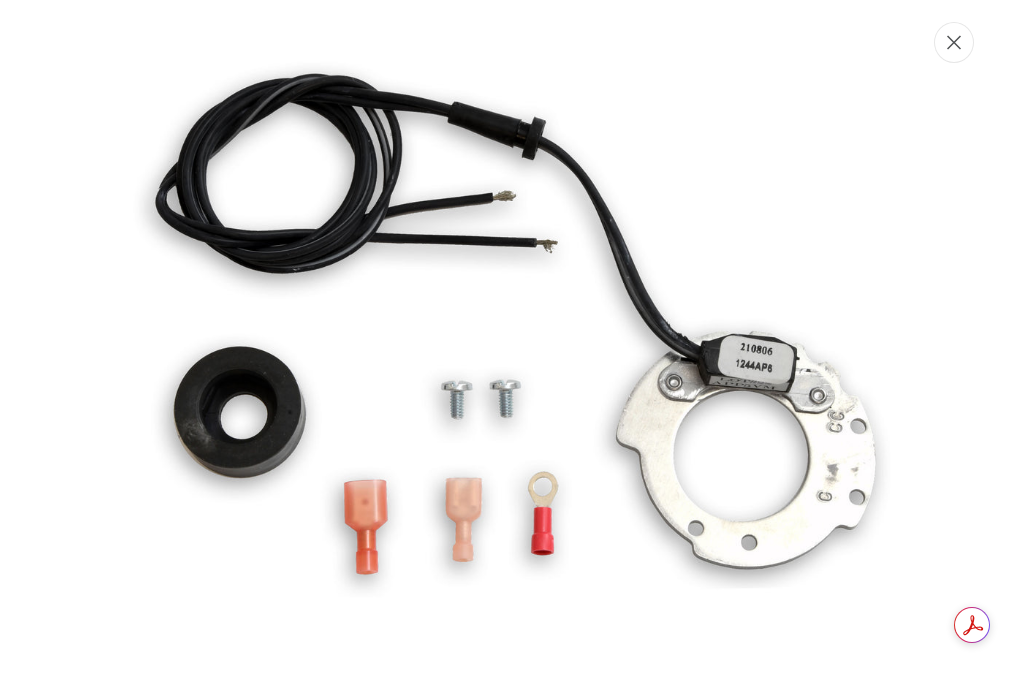 click 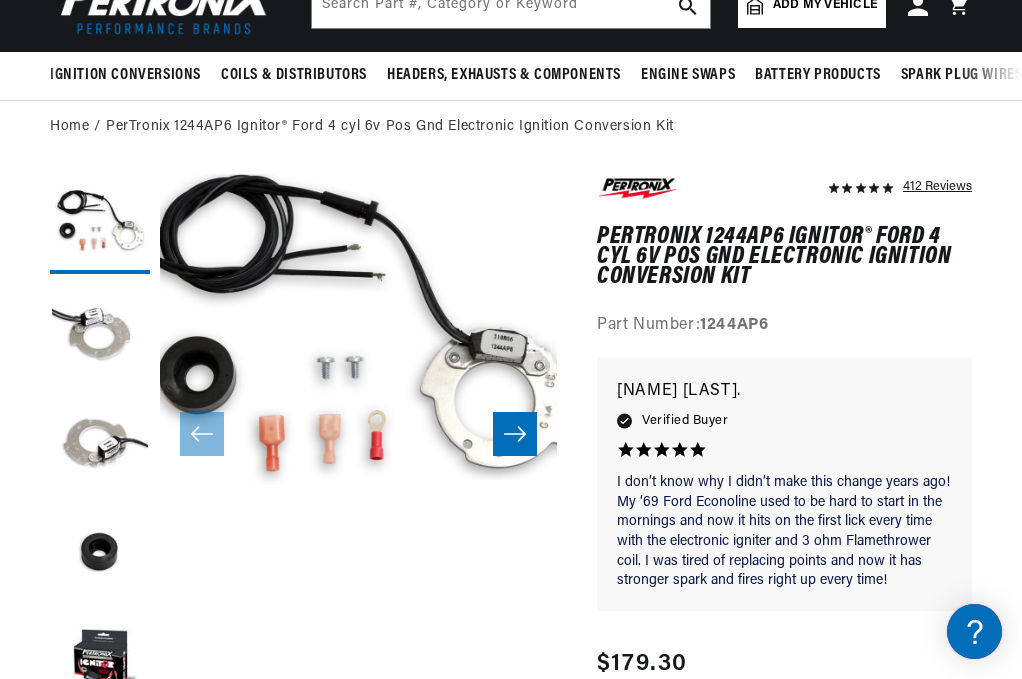 scroll, scrollTop: 0, scrollLeft: 0, axis: both 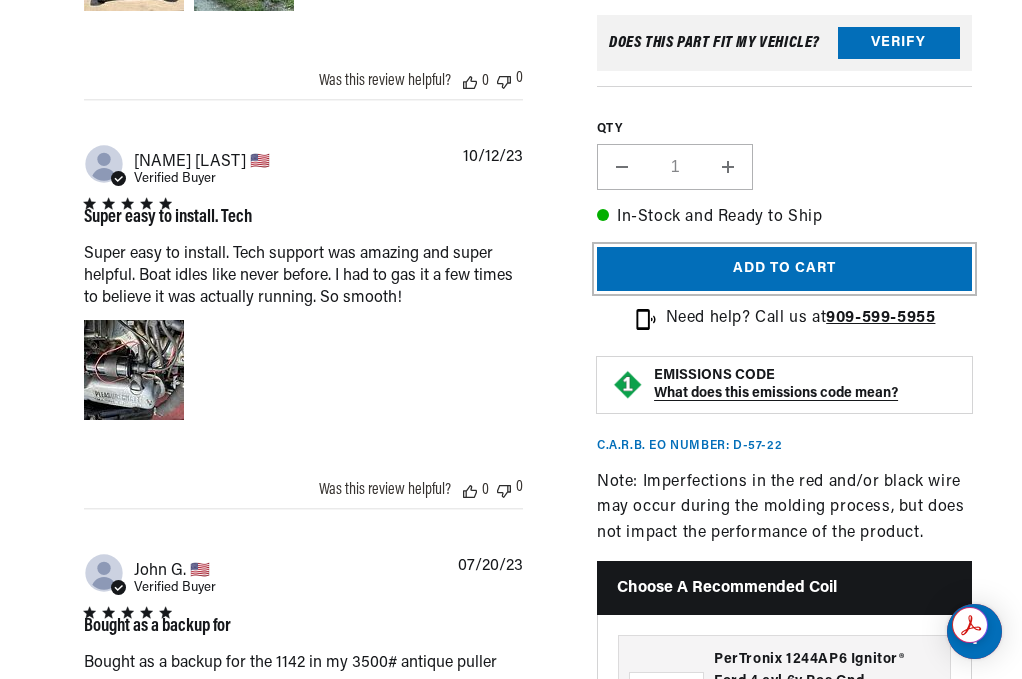 click on "Add to cart" at bounding box center [784, 268] 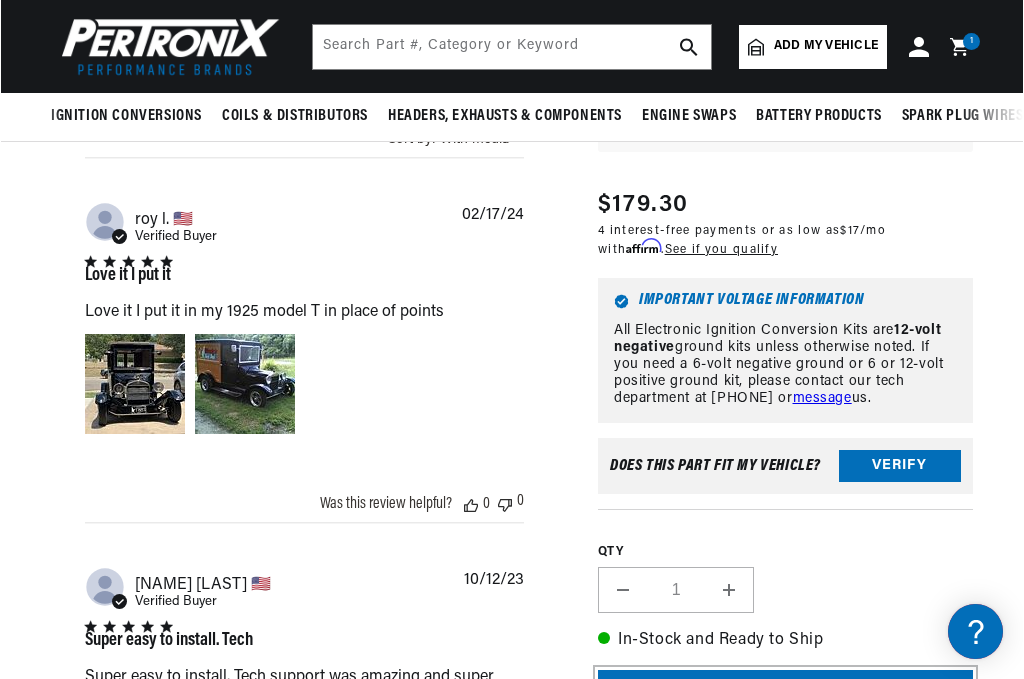 scroll, scrollTop: 1200, scrollLeft: 0, axis: vertical 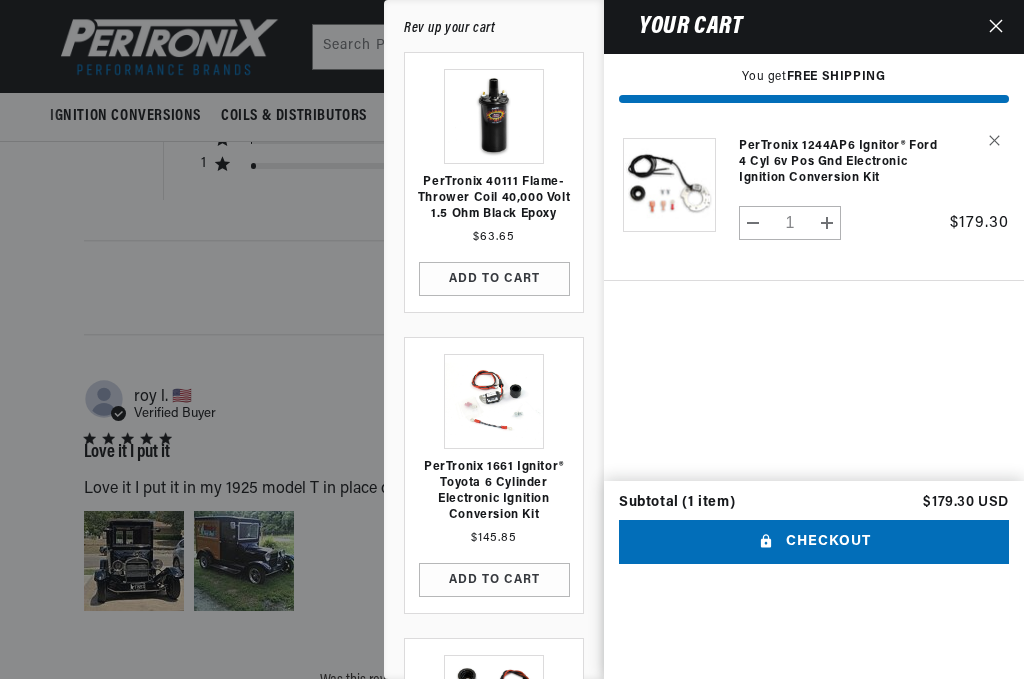 click 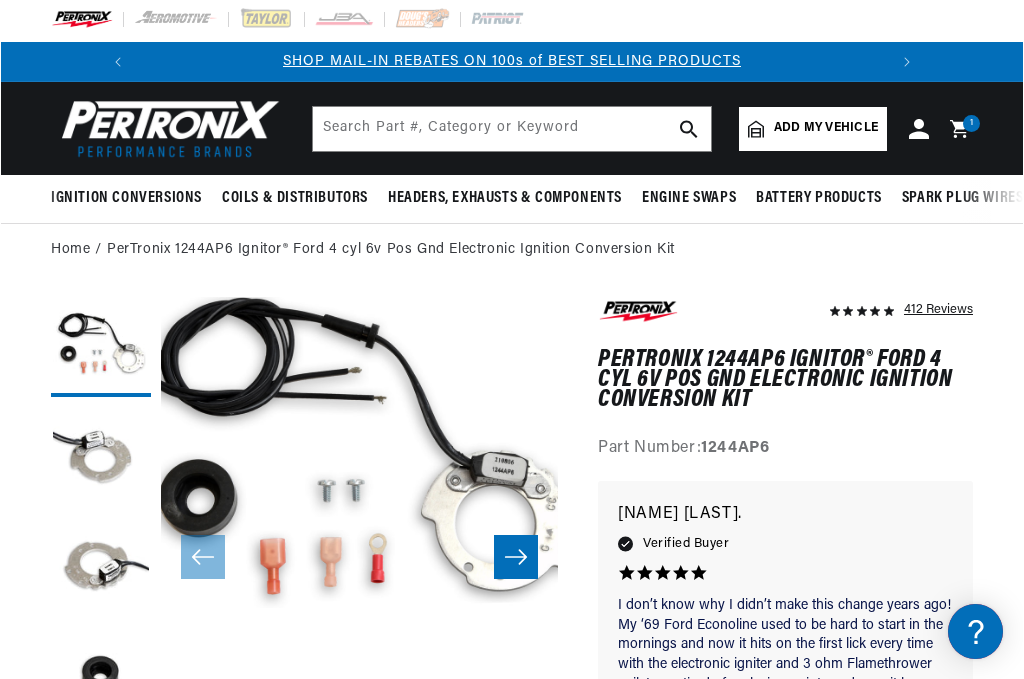 scroll, scrollTop: 0, scrollLeft: 0, axis: both 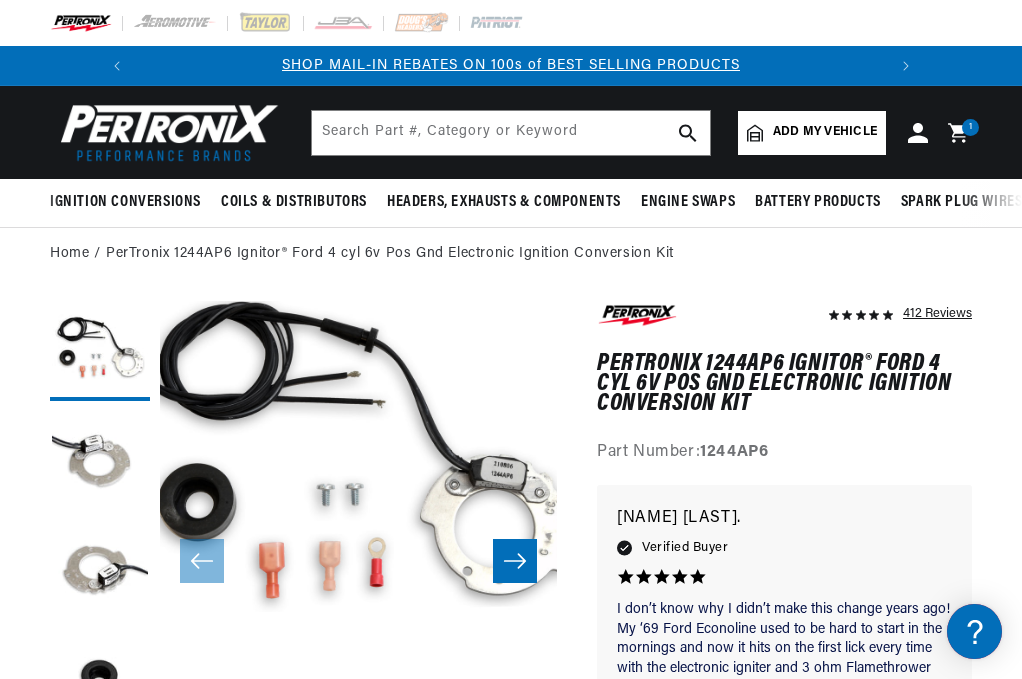 click on "1 1 item" at bounding box center [970, 127] 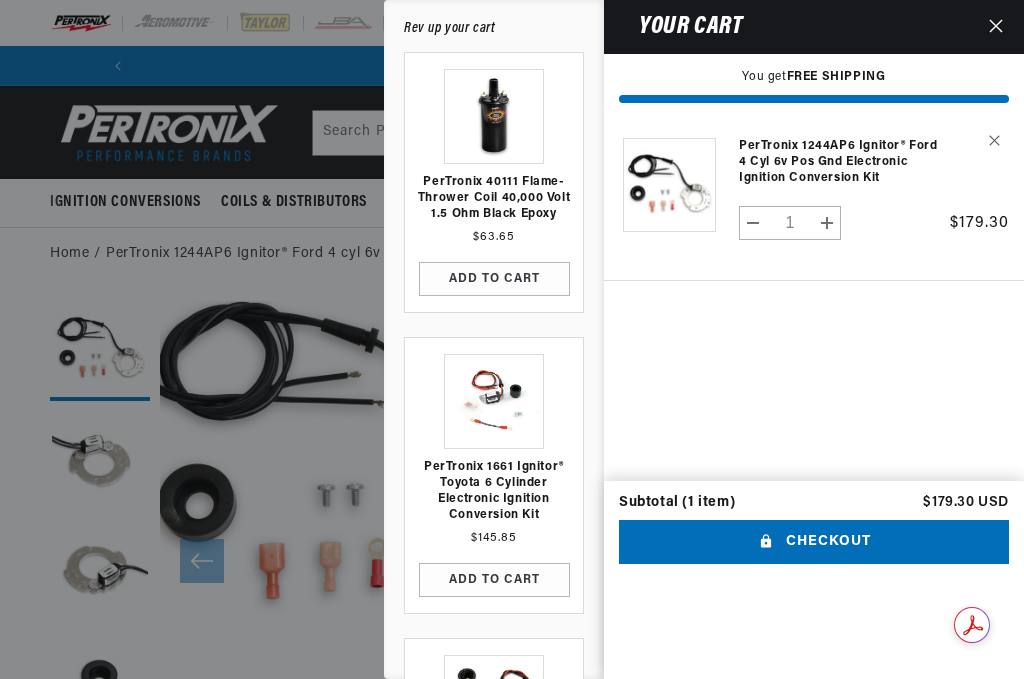 scroll, scrollTop: 0, scrollLeft: 747, axis: horizontal 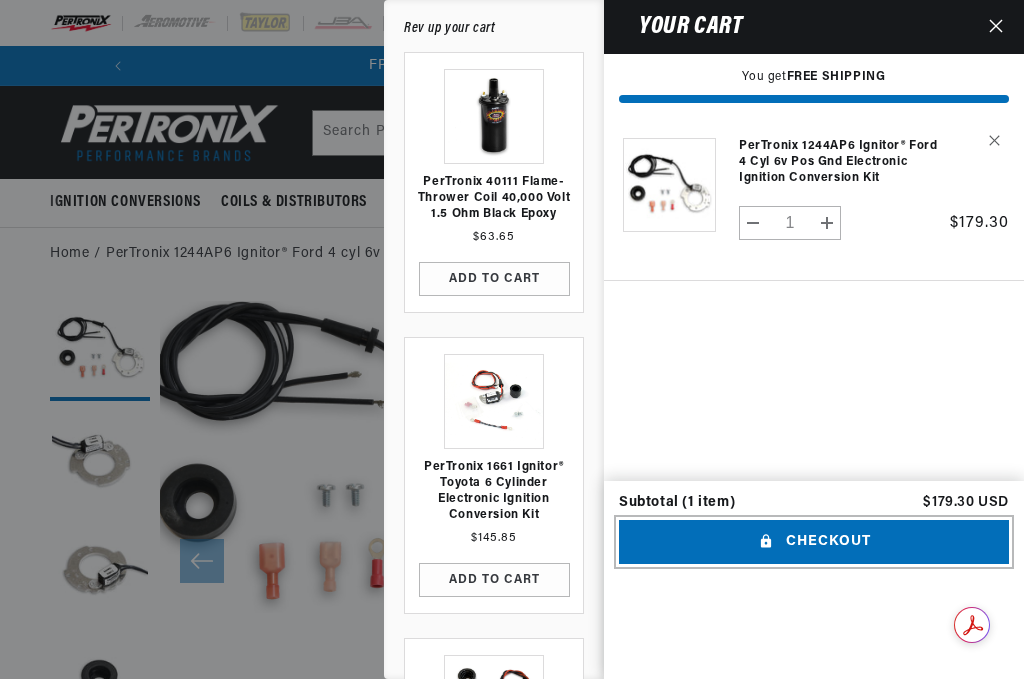 click on "Checkout" at bounding box center (814, 542) 